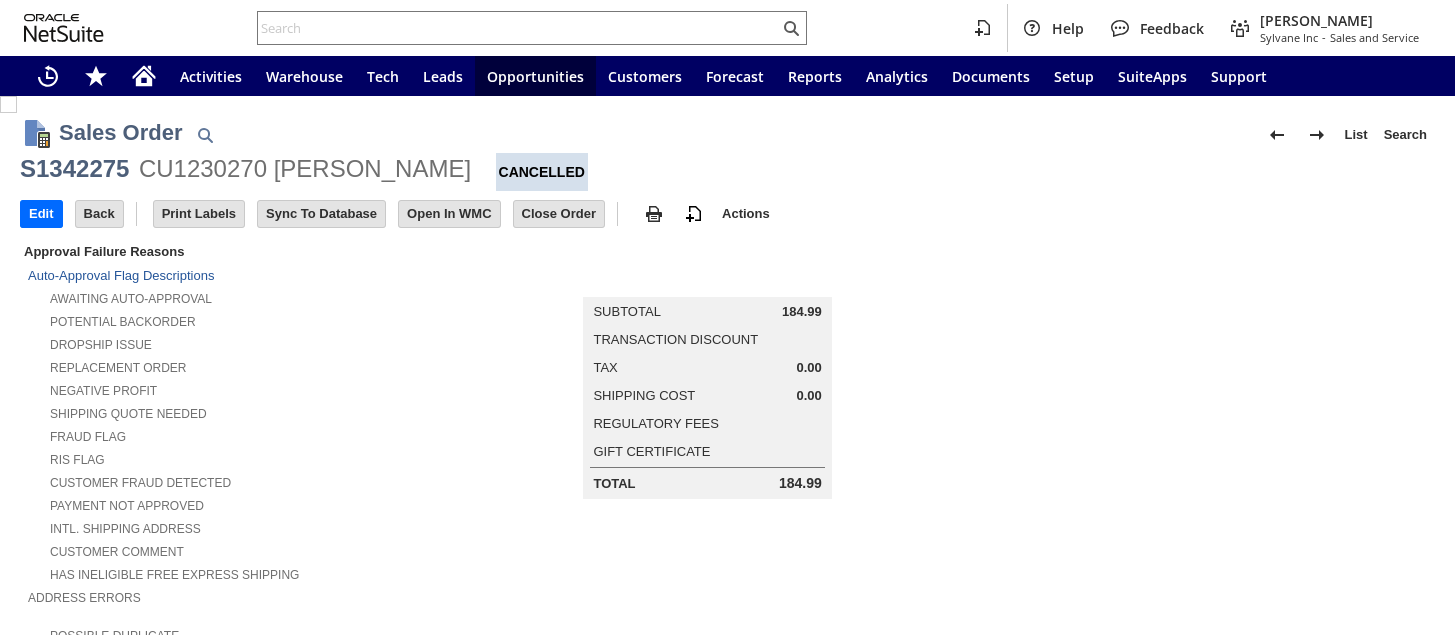 scroll, scrollTop: 0, scrollLeft: 0, axis: both 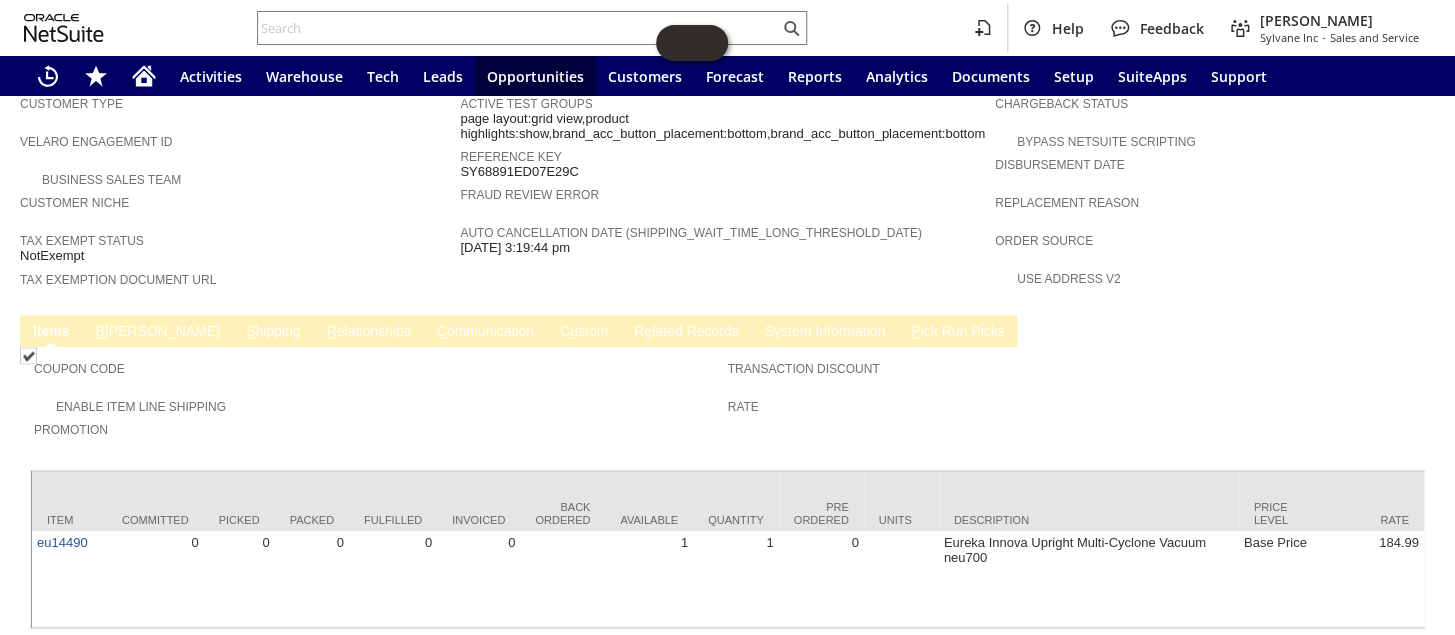 click on "B [PERSON_NAME]" at bounding box center [158, 332] 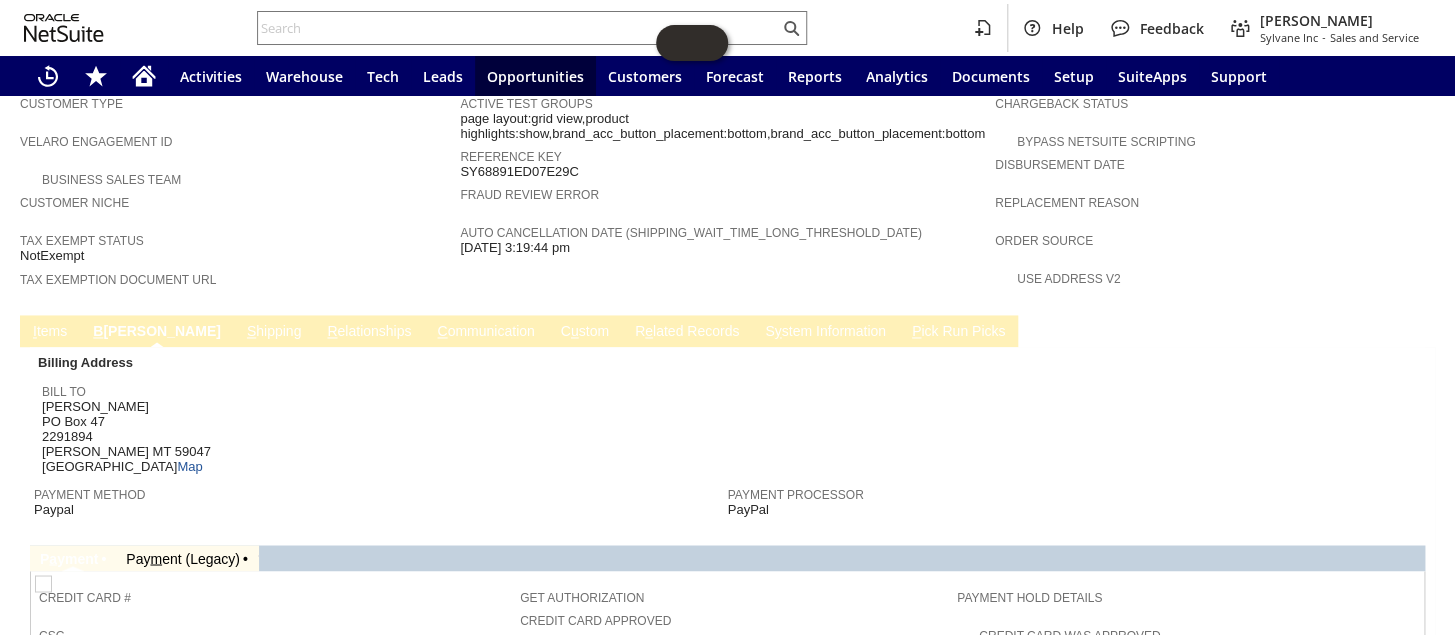 click on "C ommunication" at bounding box center (485, 332) 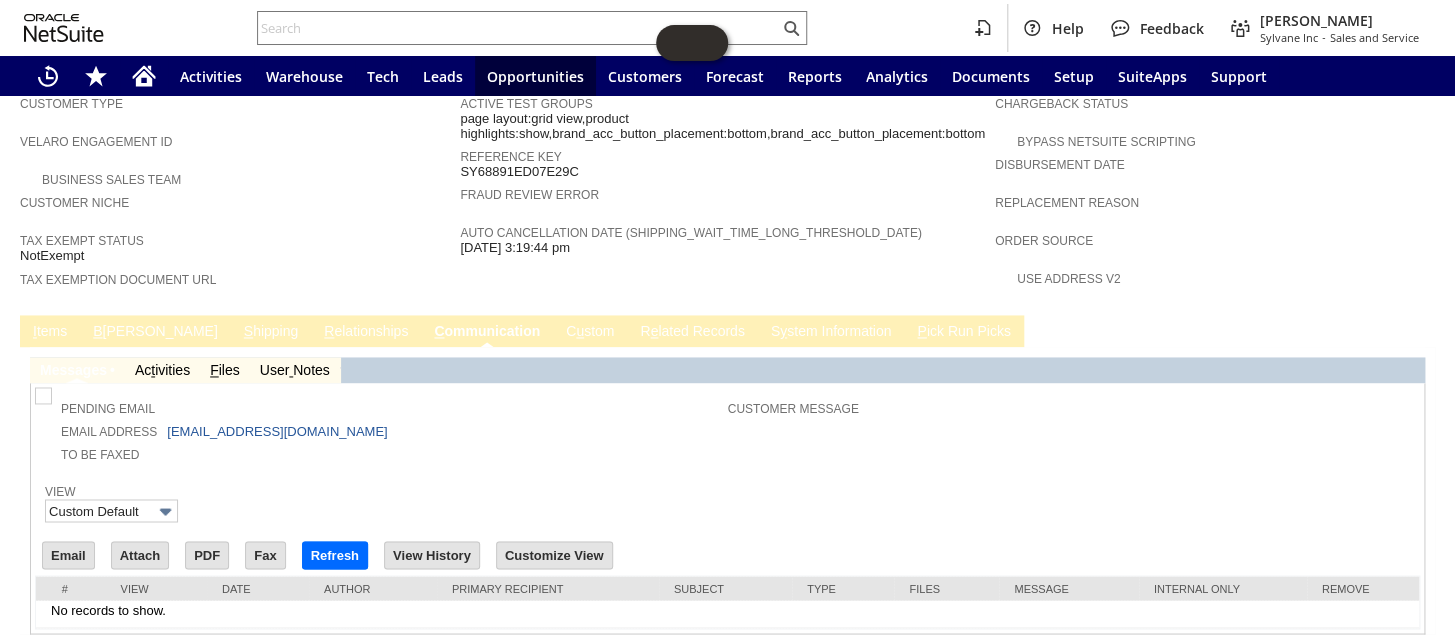 scroll, scrollTop: 0, scrollLeft: 0, axis: both 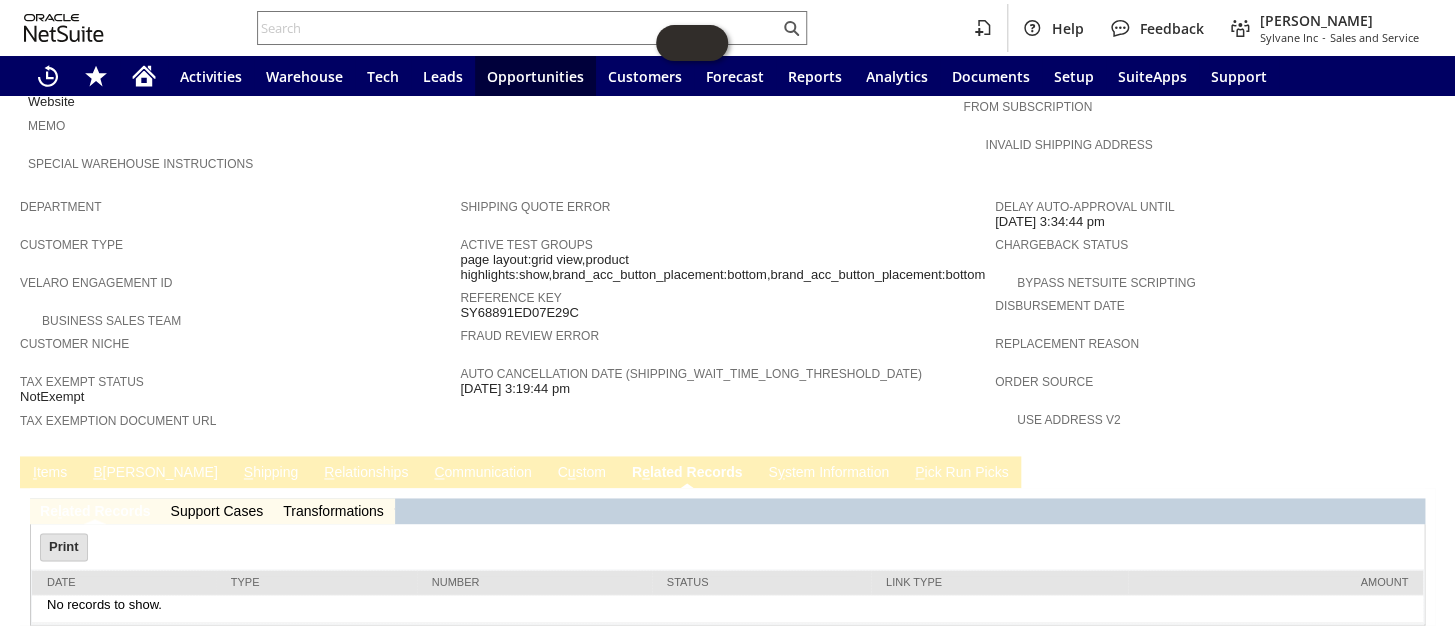 click on "S y stem Information" at bounding box center [828, 473] 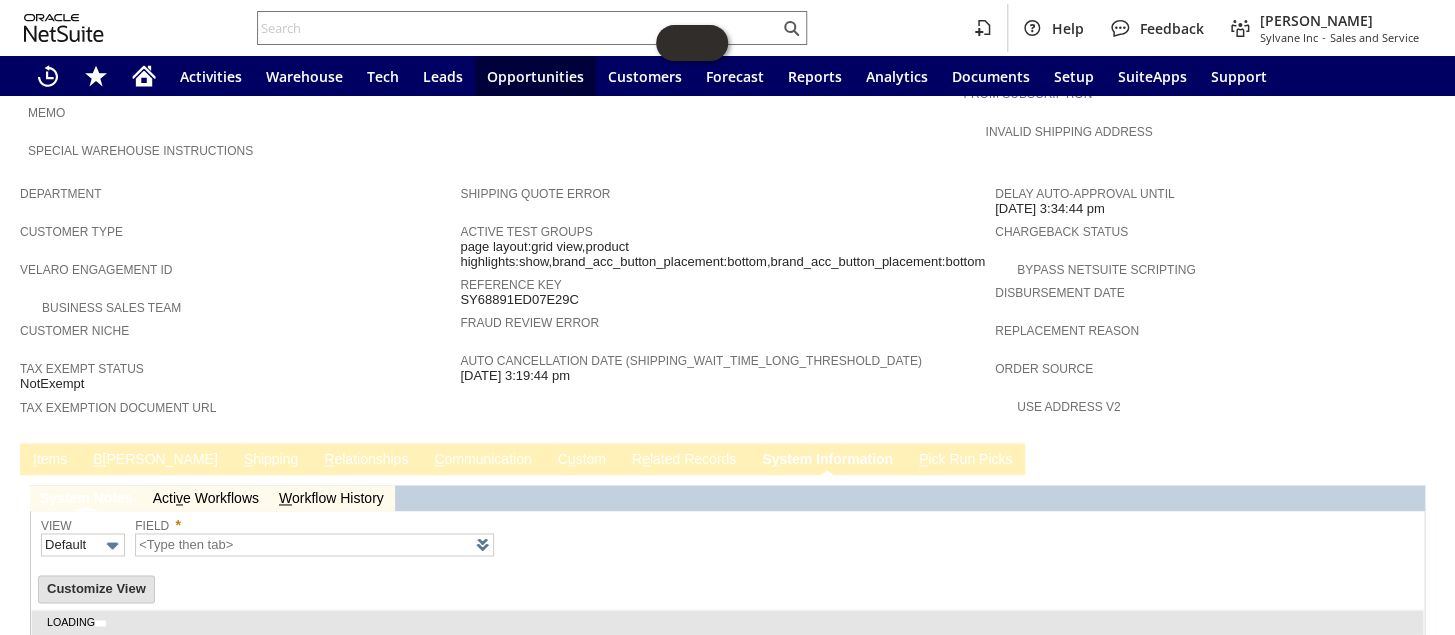 scroll, scrollTop: 1066, scrollLeft: 0, axis: vertical 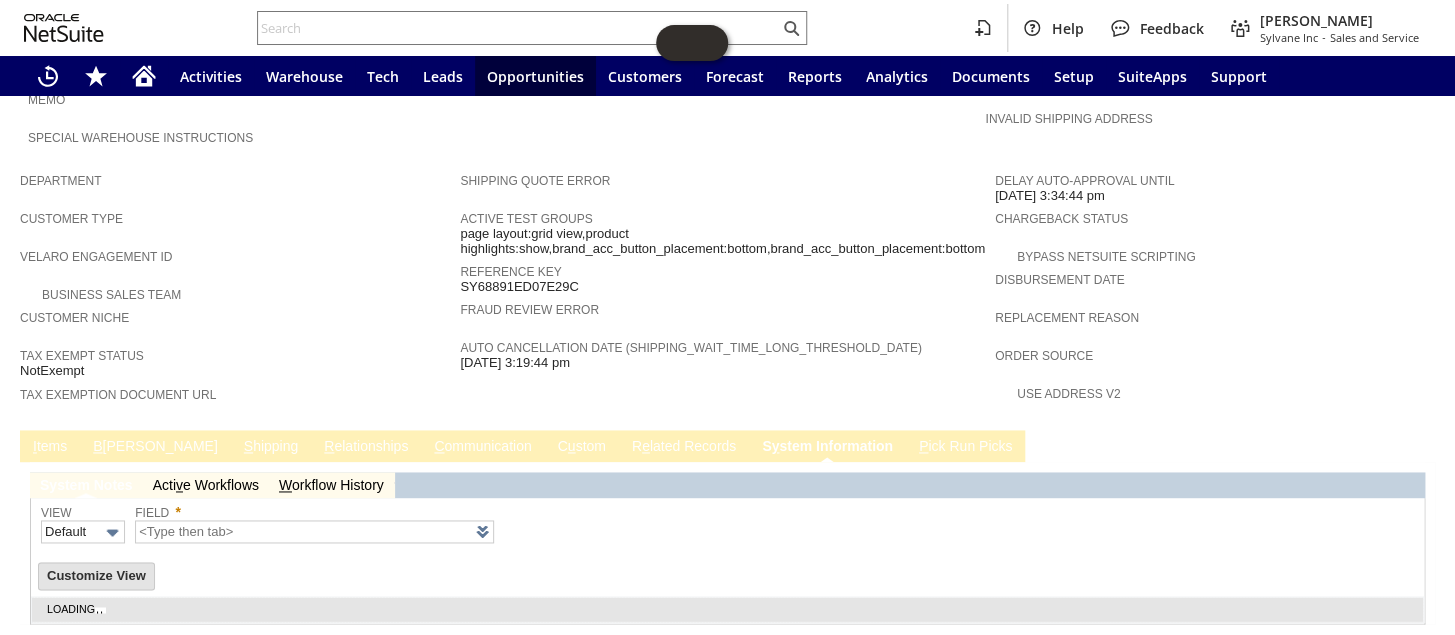 type on "1 to 25 of 90" 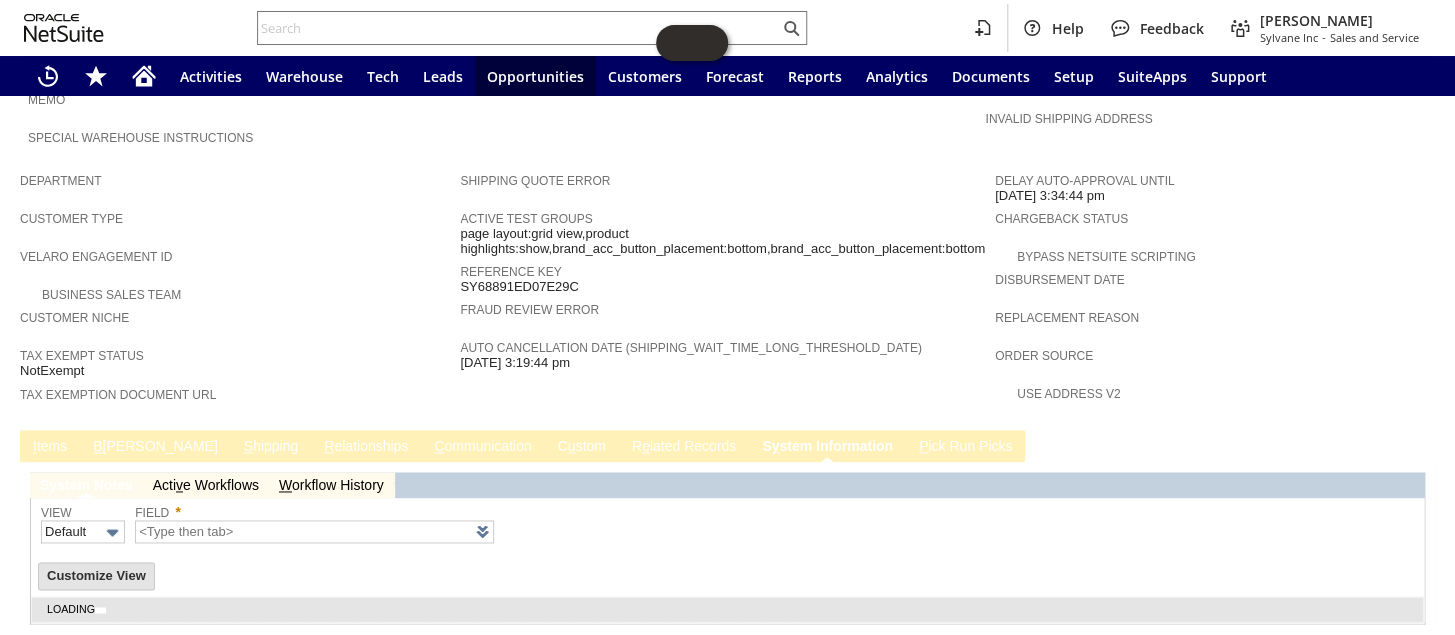 scroll, scrollTop: 0, scrollLeft: 0, axis: both 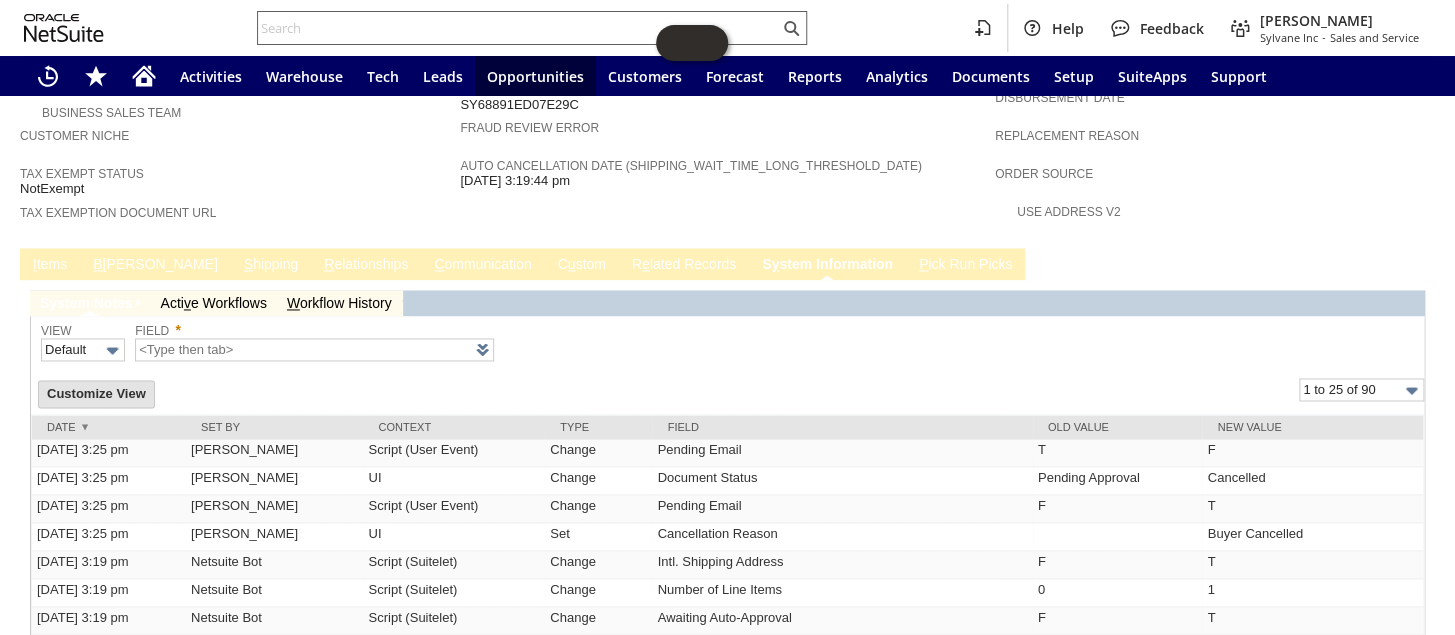 click at bounding box center (532, 28) 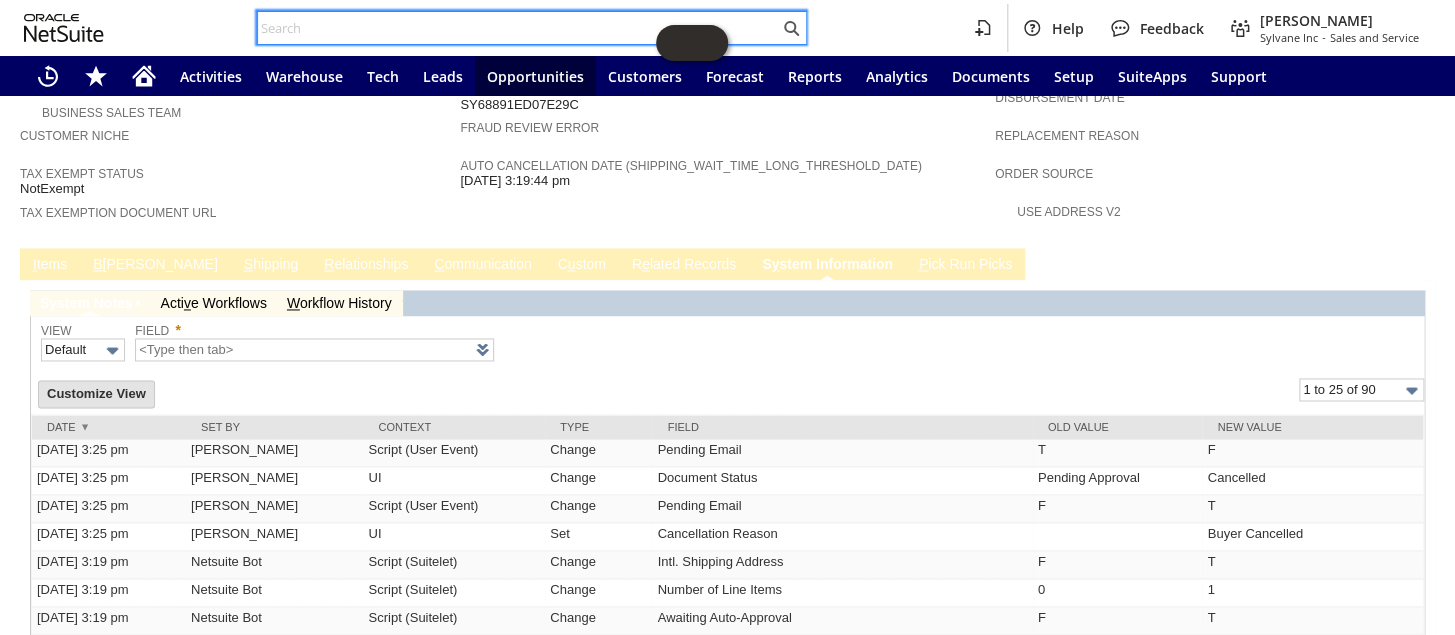 paste on "RA88216" 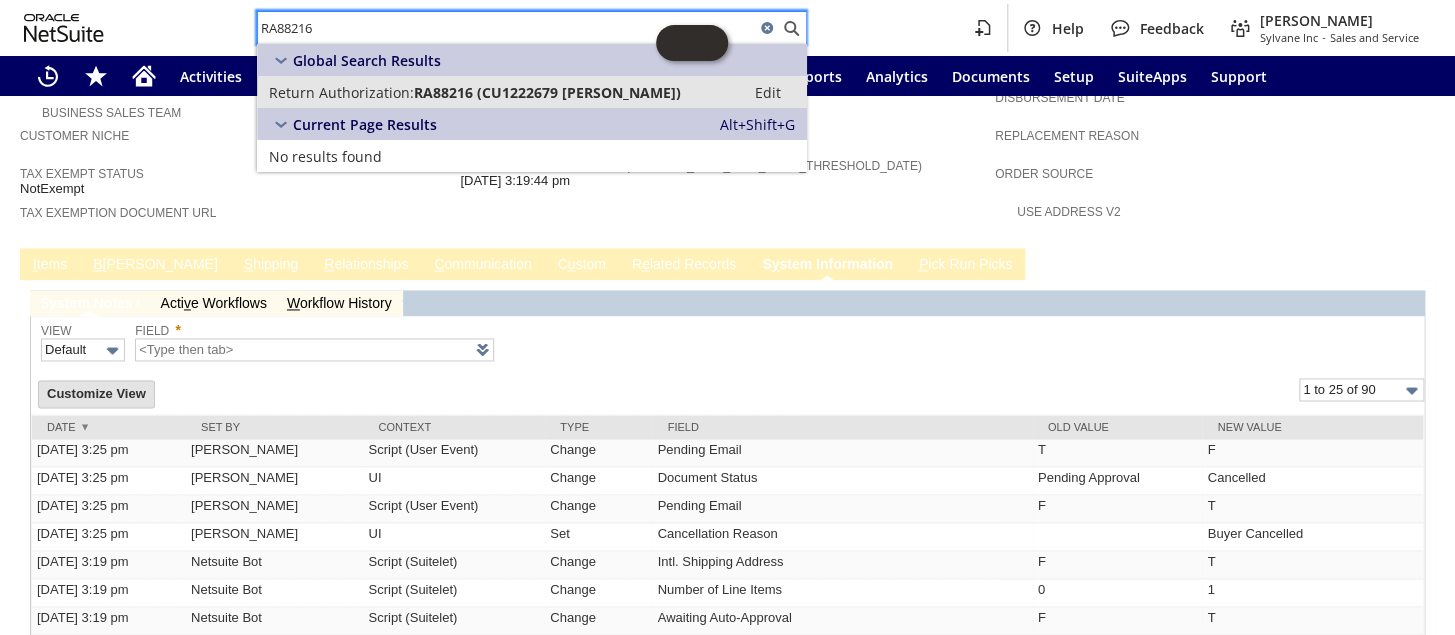 type on "RA88216" 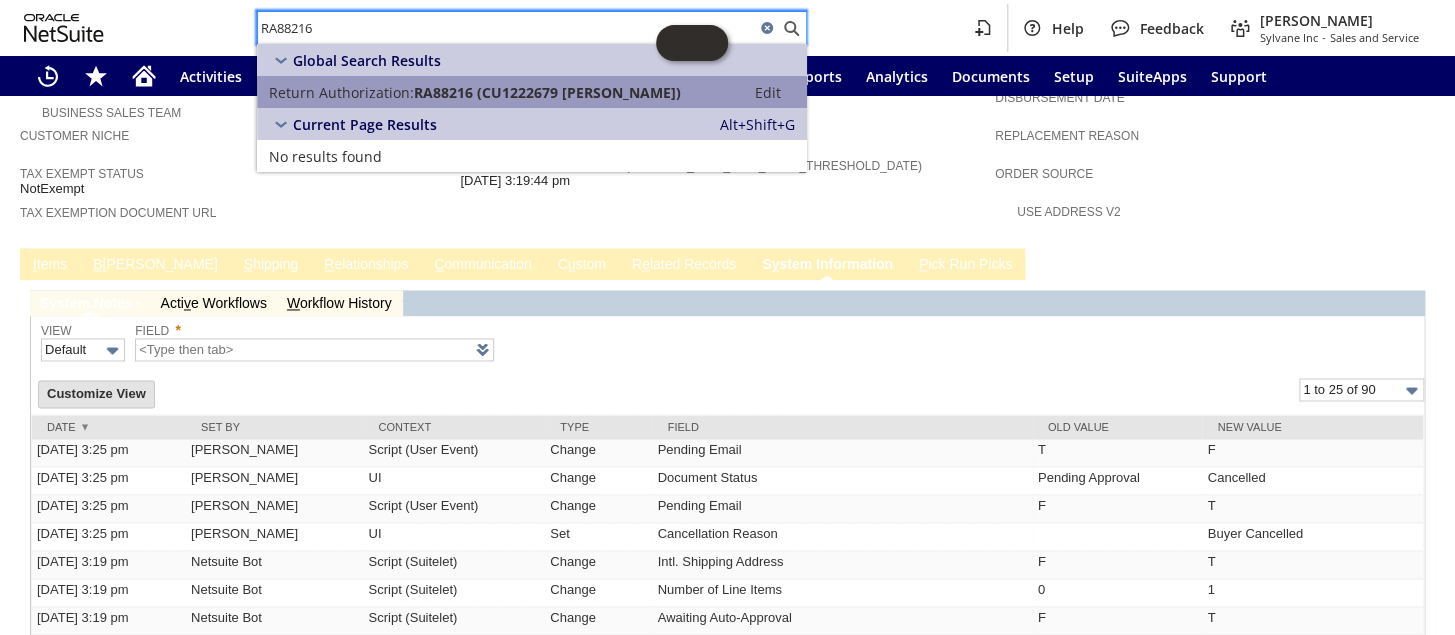 click on "Return Authorization:" at bounding box center (341, 92) 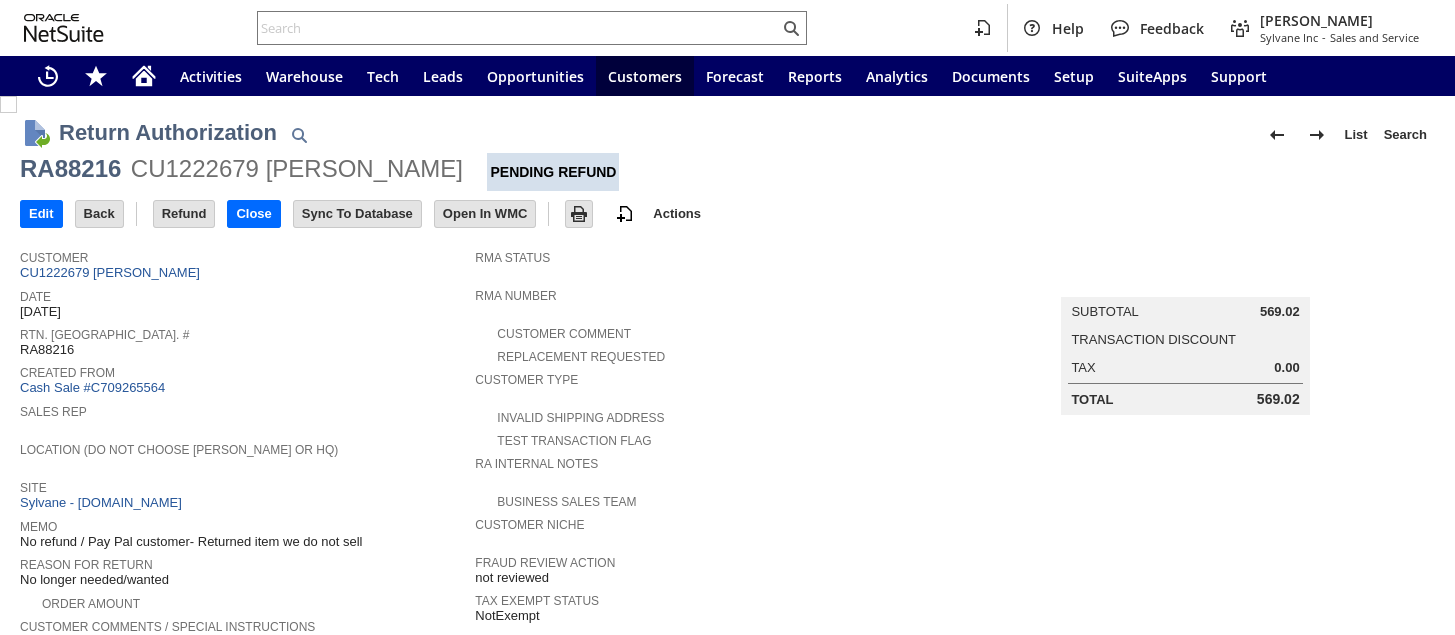 scroll, scrollTop: 0, scrollLeft: 0, axis: both 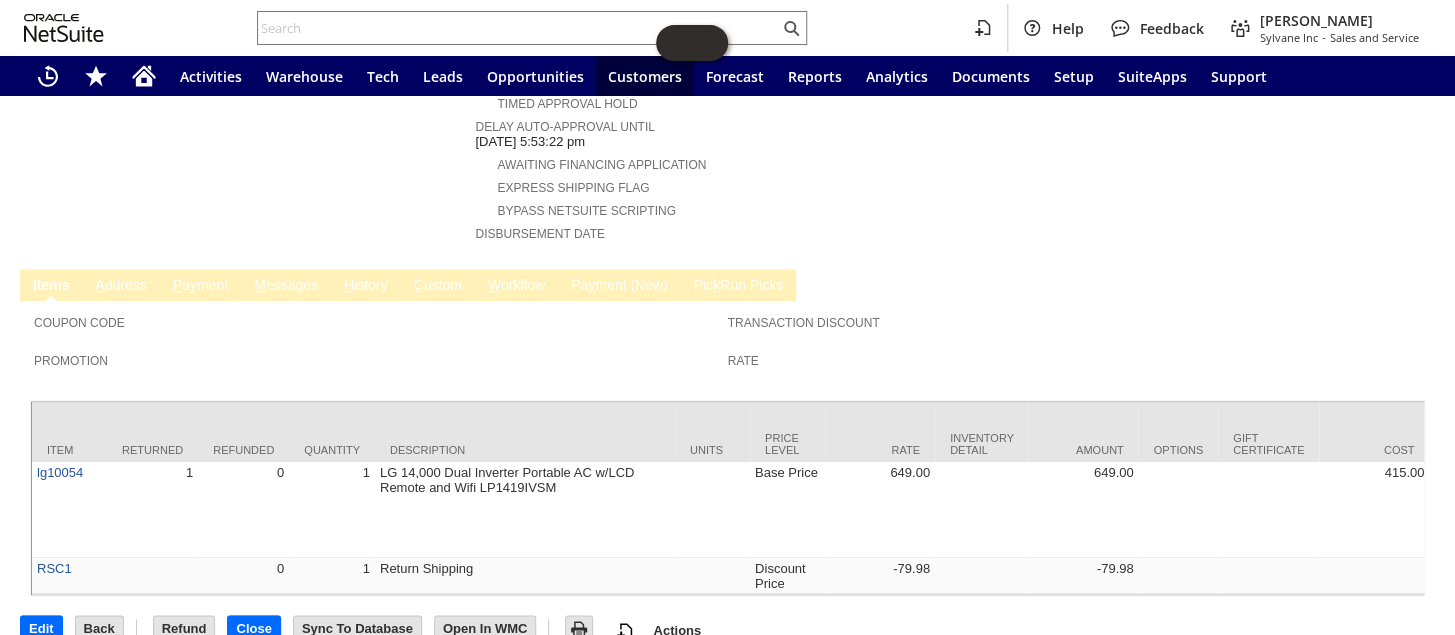 click on "P ayment" at bounding box center (200, 286) 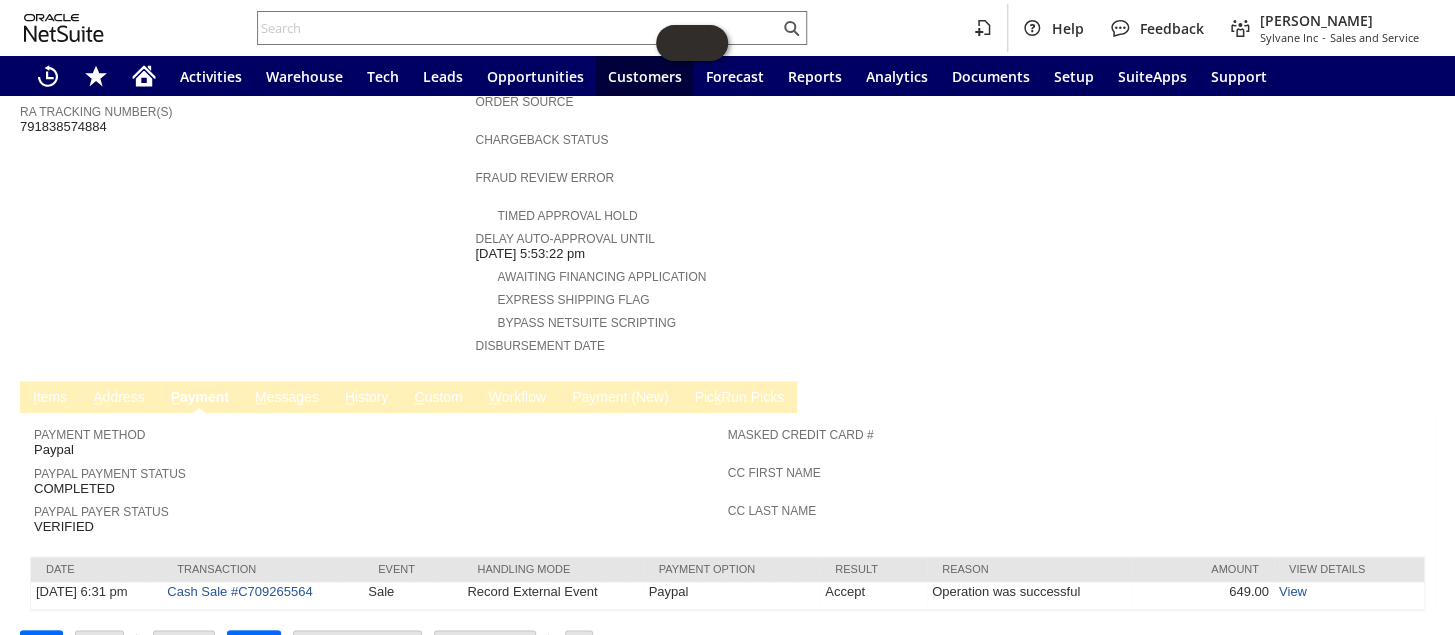 click on "M essages" at bounding box center [287, 398] 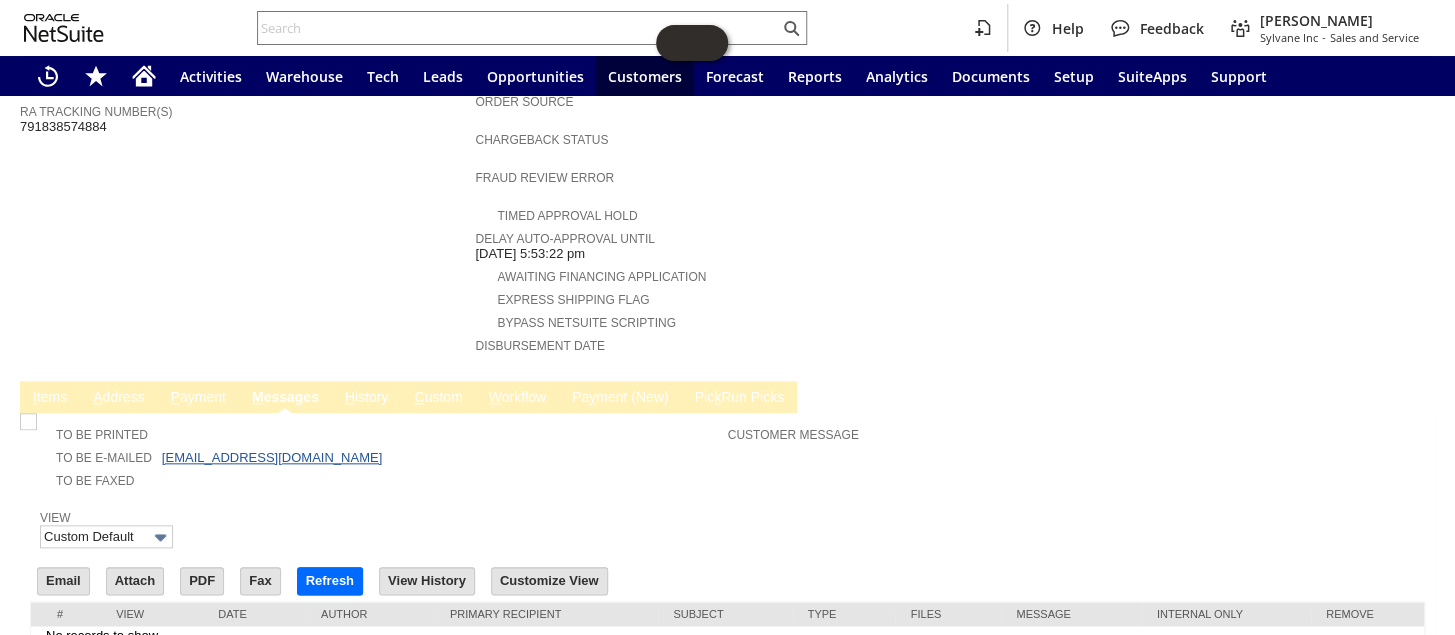 scroll, scrollTop: 0, scrollLeft: 0, axis: both 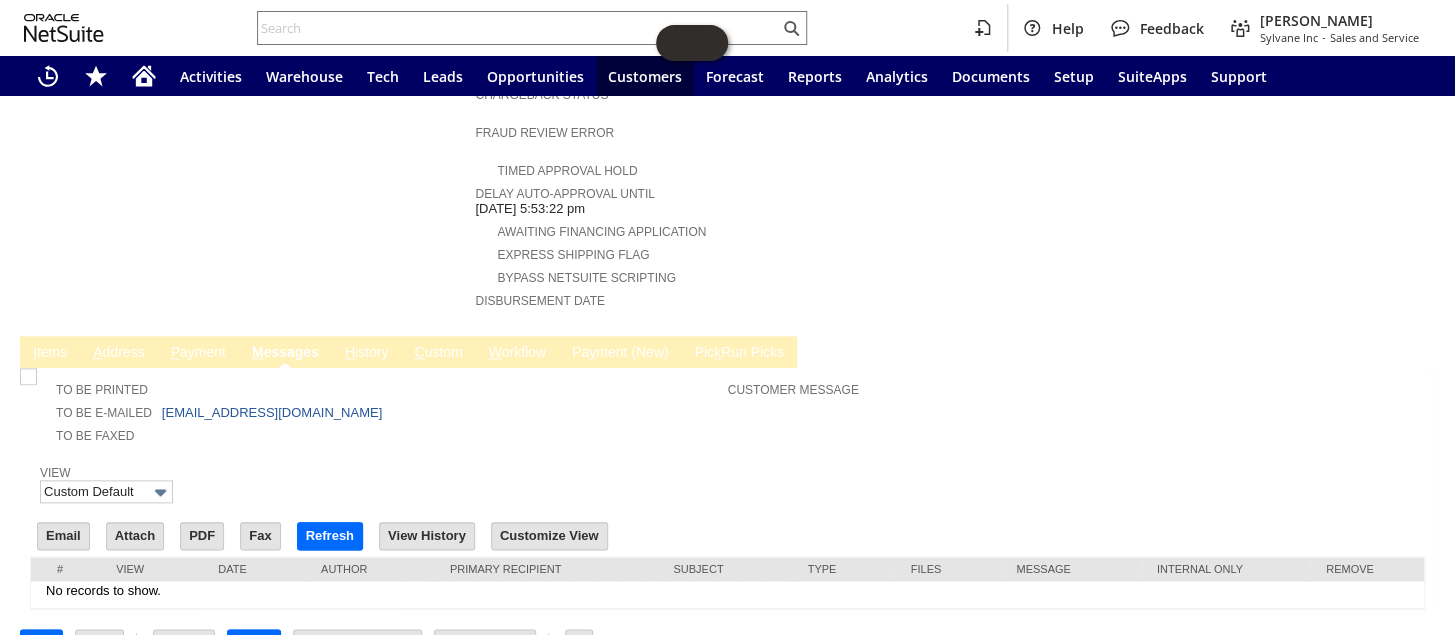 click on "M essages" at bounding box center [285, 353] 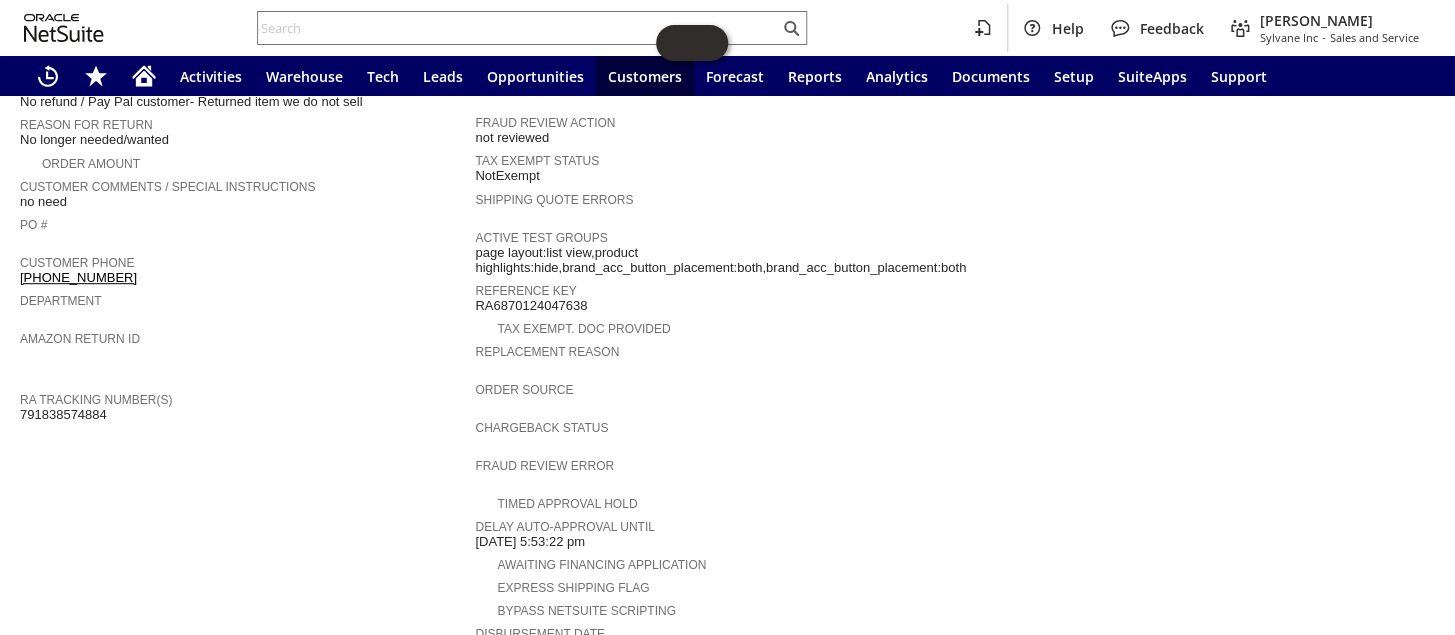 scroll, scrollTop: 773, scrollLeft: 0, axis: vertical 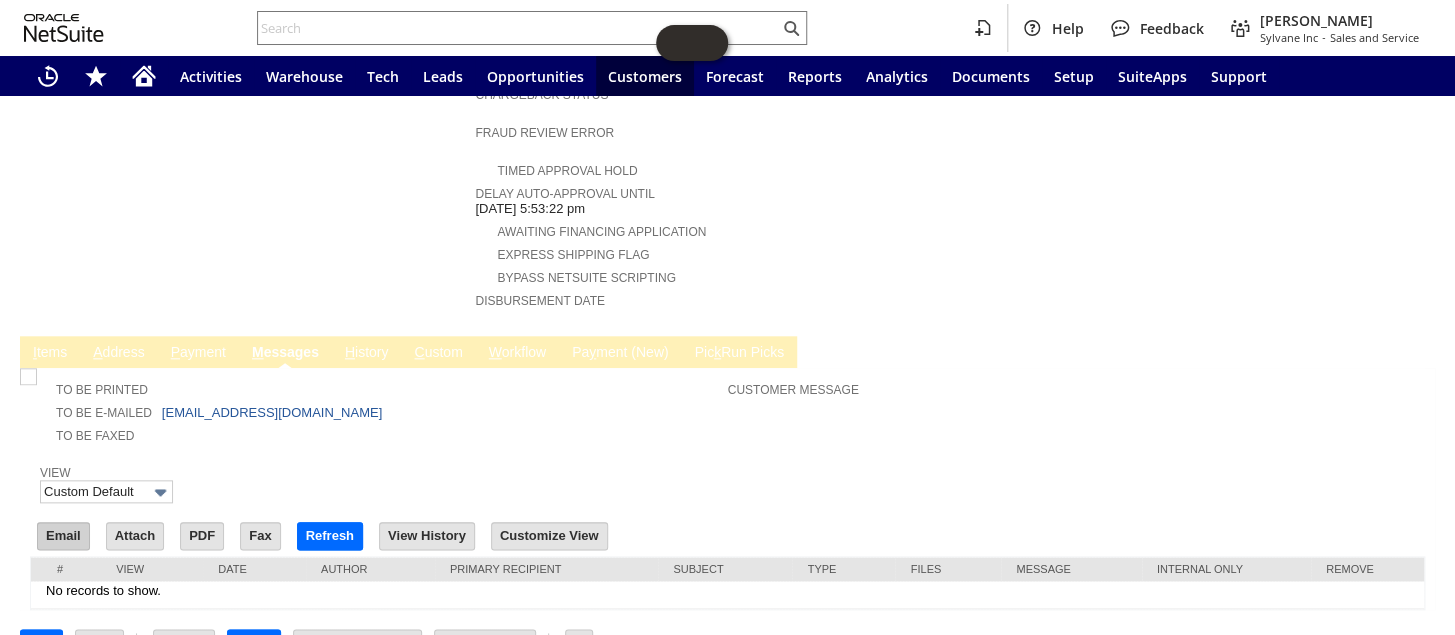 click on "Email" at bounding box center (63, 536) 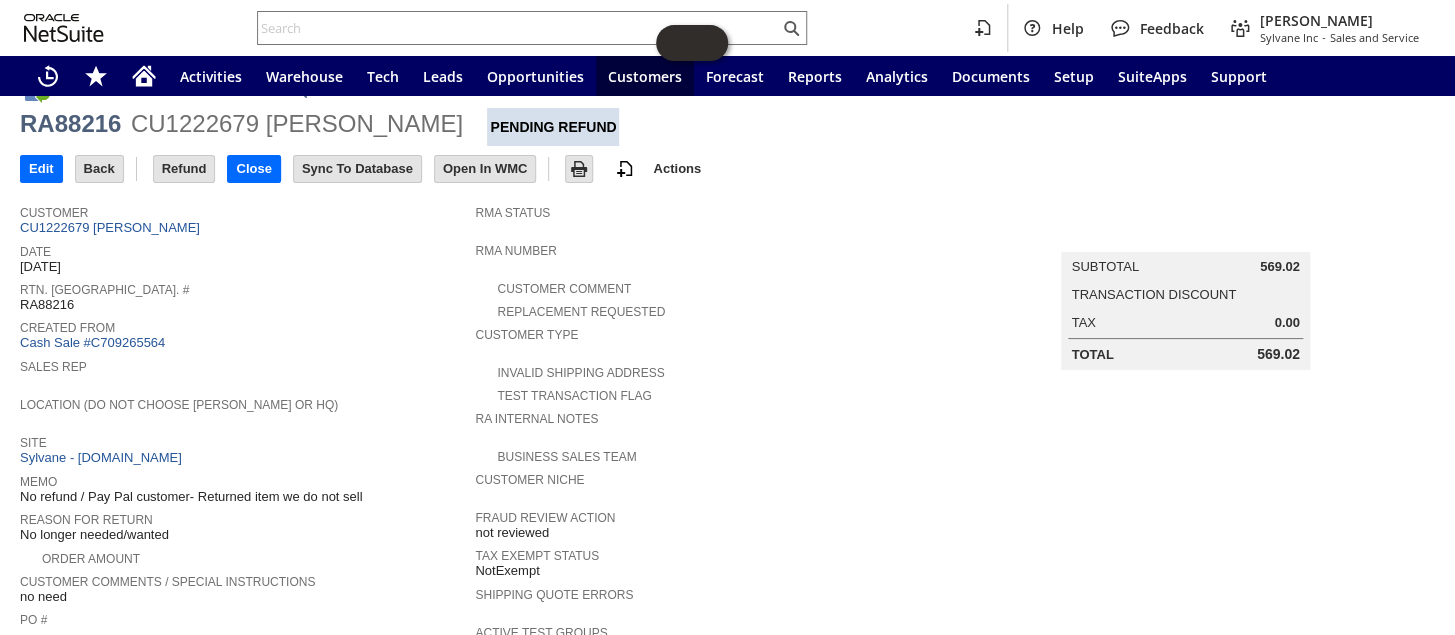 scroll, scrollTop: 0, scrollLeft: 0, axis: both 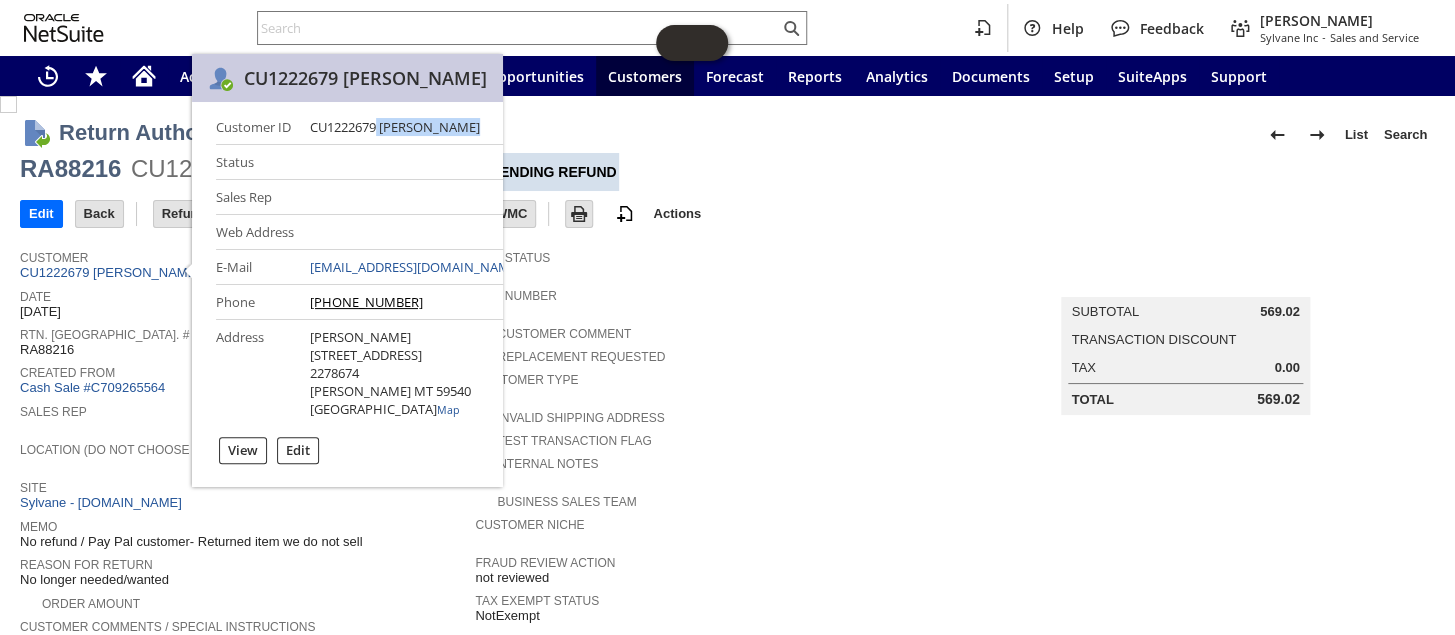 drag, startPoint x: 380, startPoint y: 124, endPoint x: 488, endPoint y: 115, distance: 108.37435 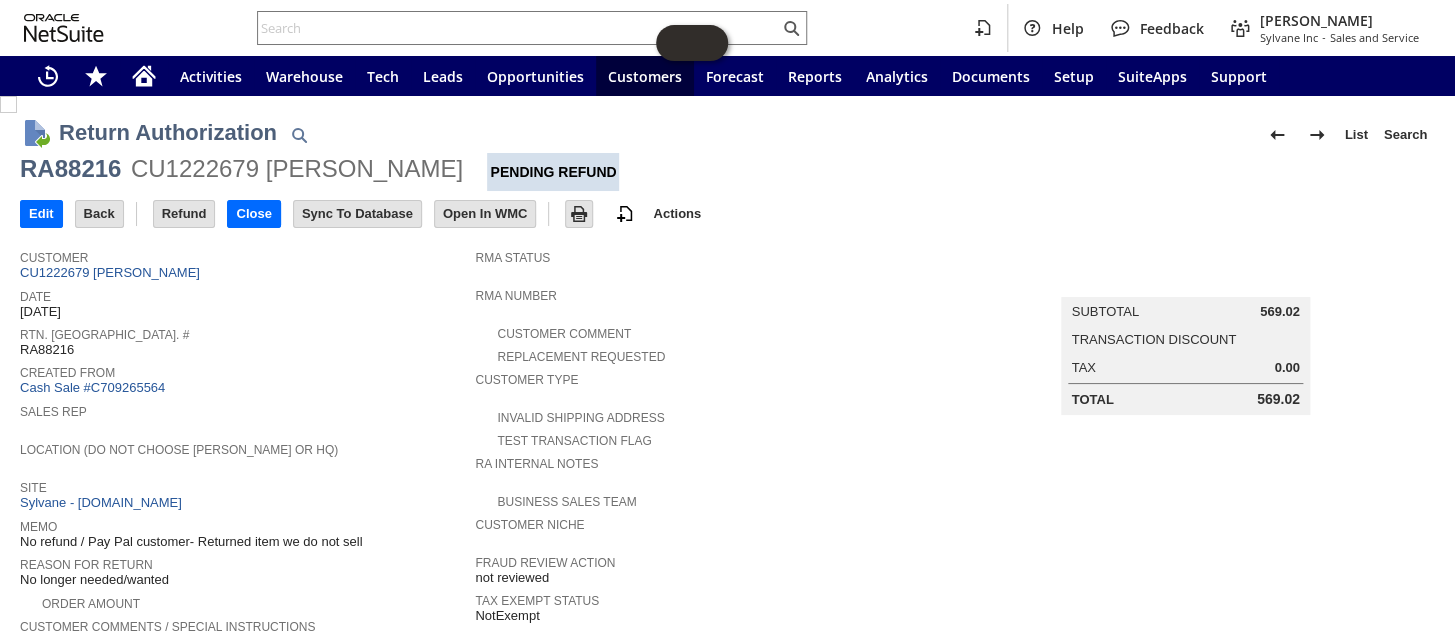 scroll, scrollTop: 0, scrollLeft: 0, axis: both 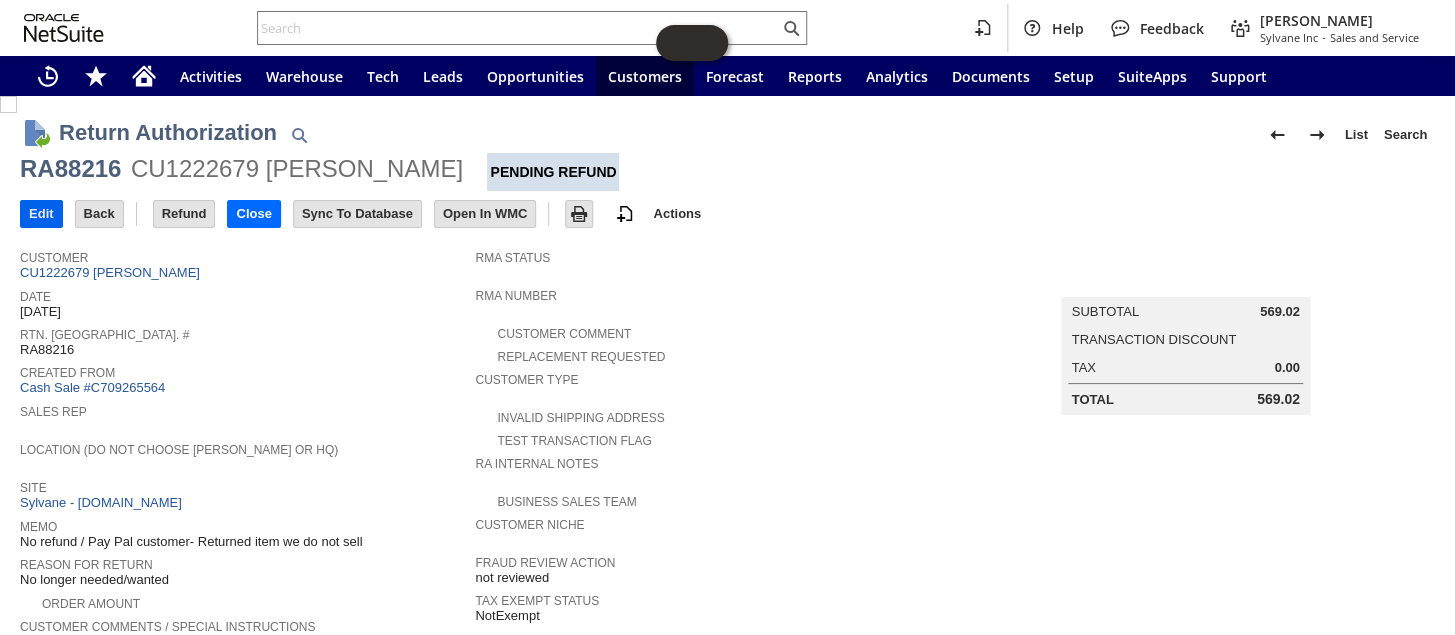 click on "Edit" at bounding box center [41, 214] 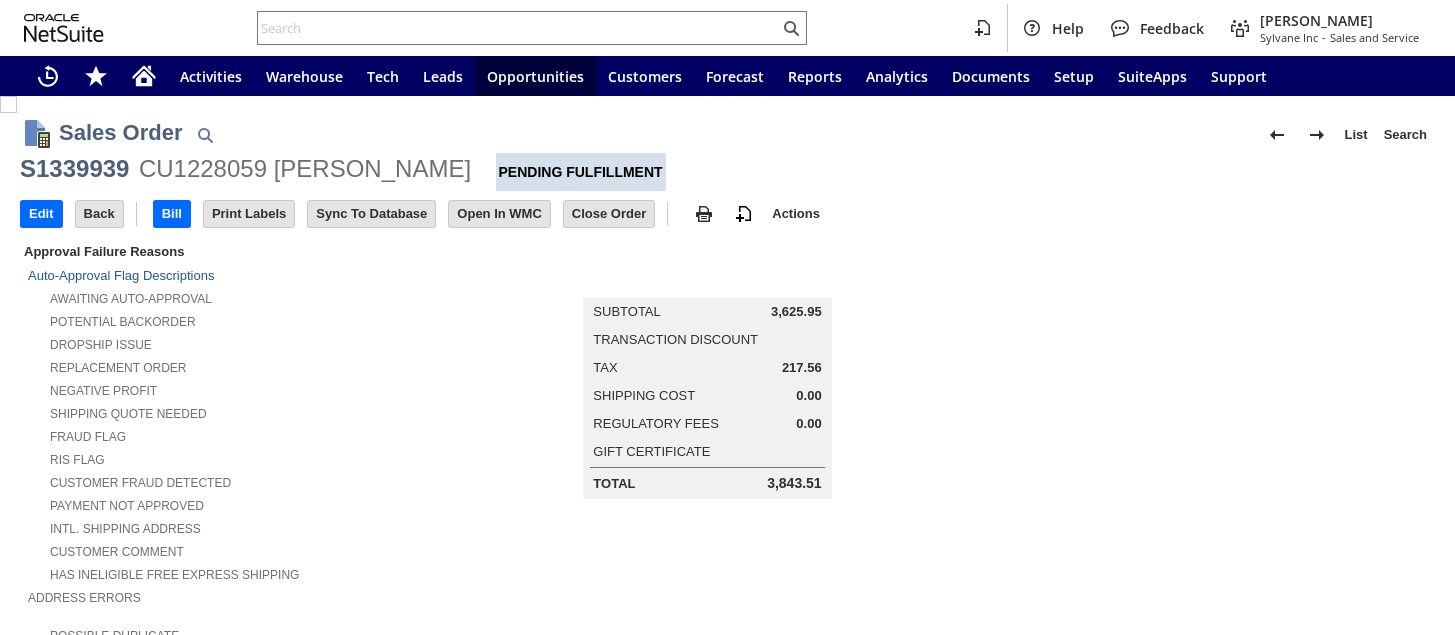 scroll, scrollTop: 0, scrollLeft: 0, axis: both 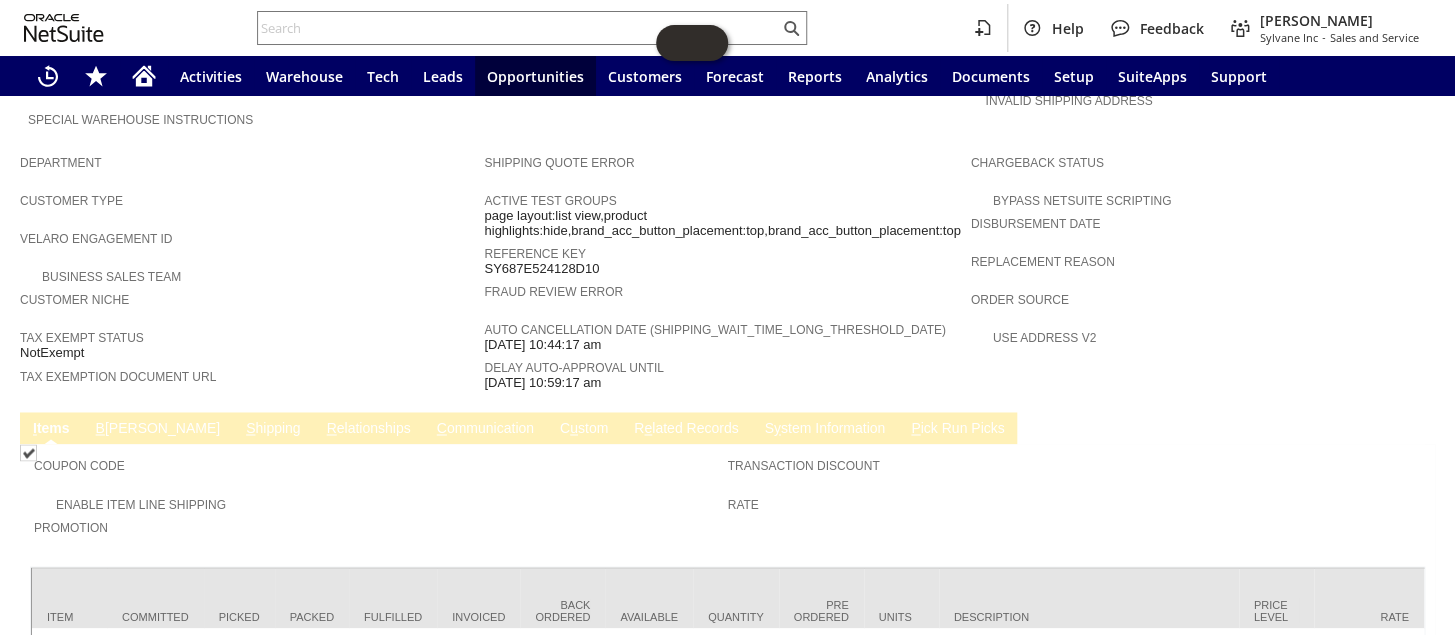 click on "B illing" at bounding box center [158, 429] 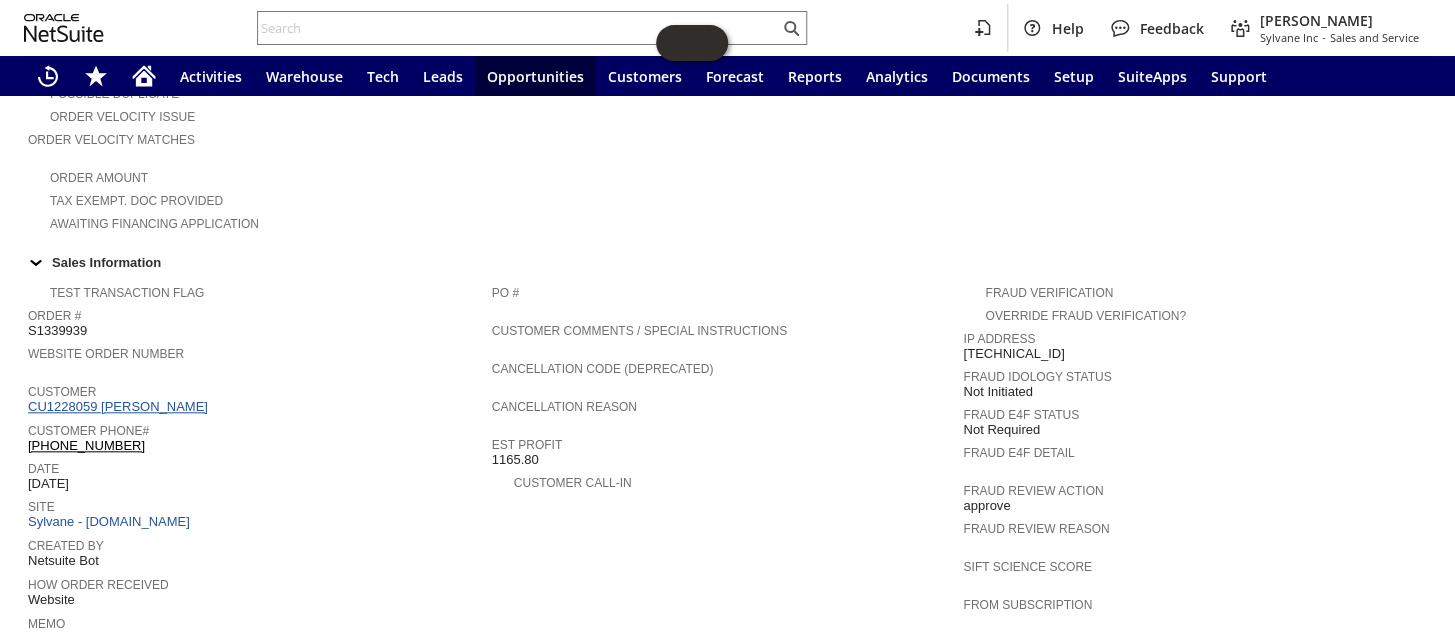 scroll, scrollTop: 673, scrollLeft: 0, axis: vertical 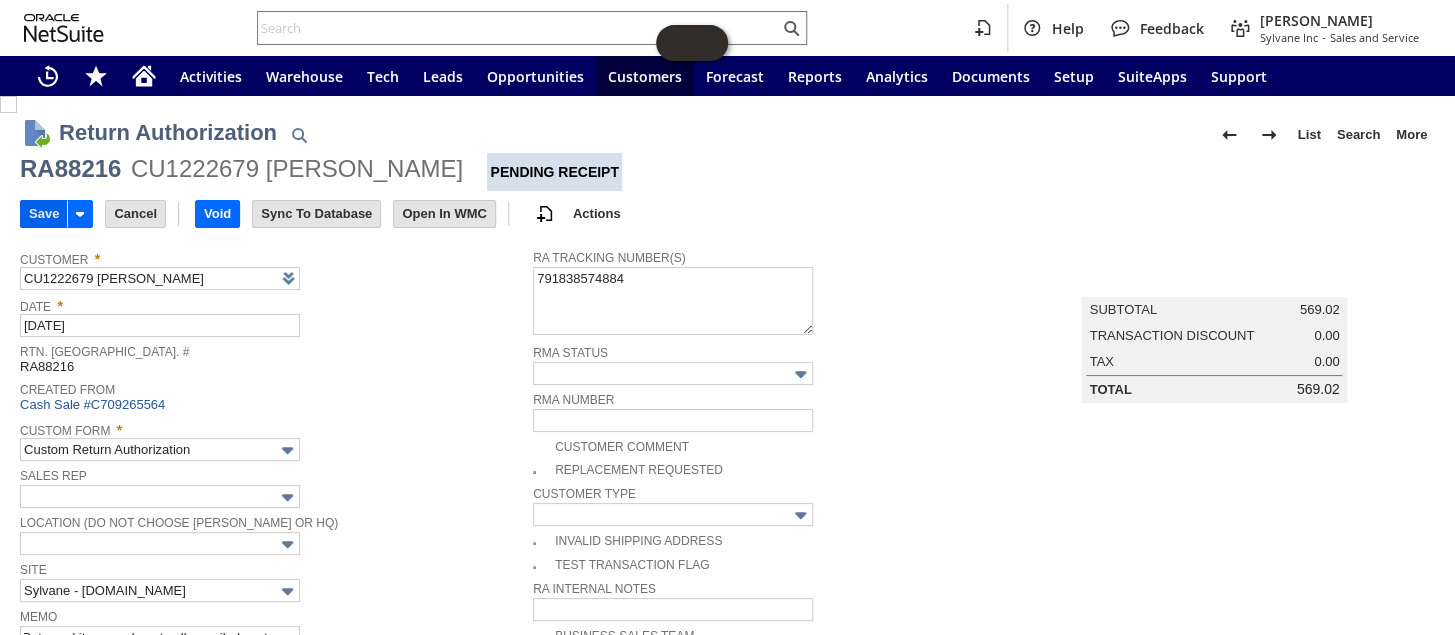 type on "No refund / Pay Pal customer- Returned item we do not sell- emailed customer" 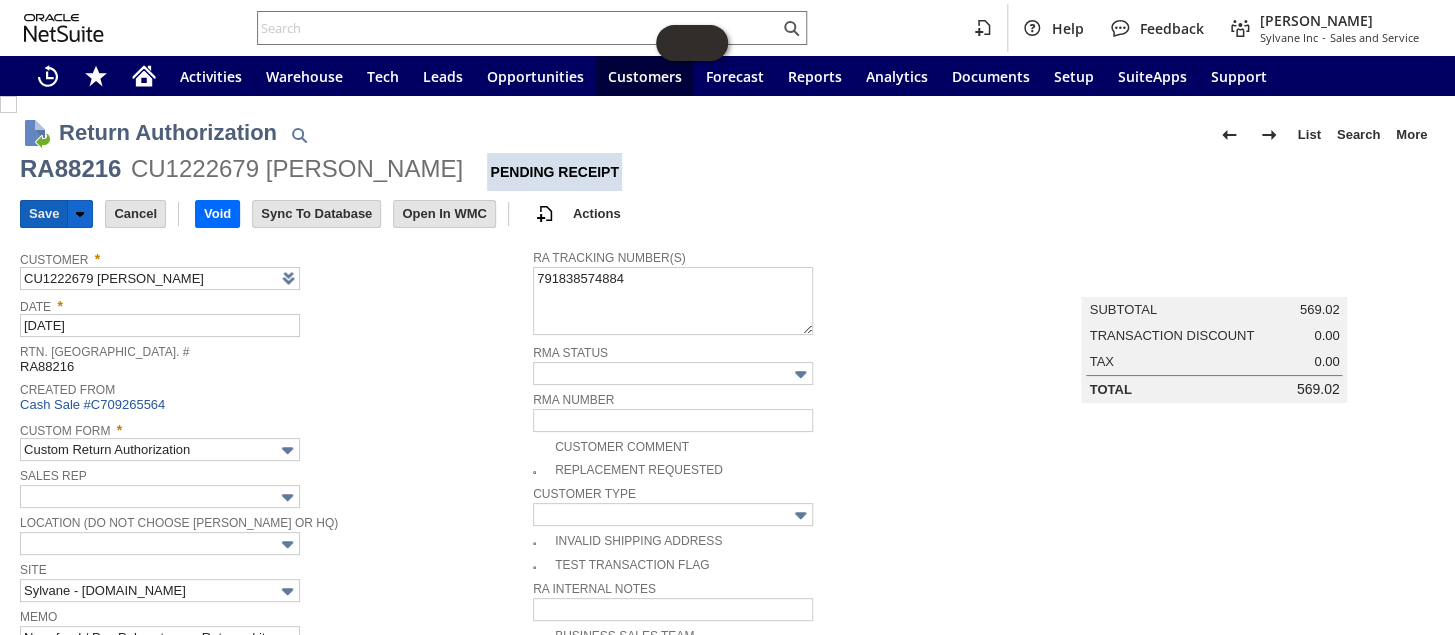 click on "Save" at bounding box center [44, 214] 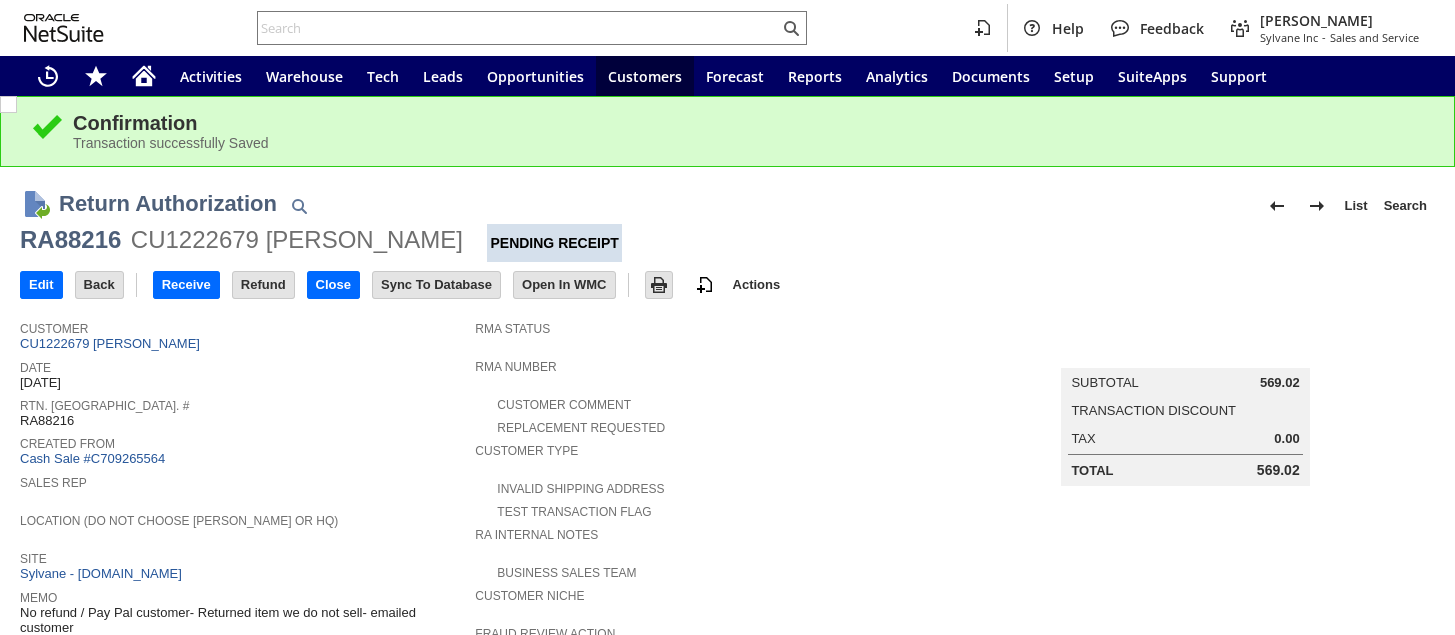 scroll, scrollTop: 0, scrollLeft: 0, axis: both 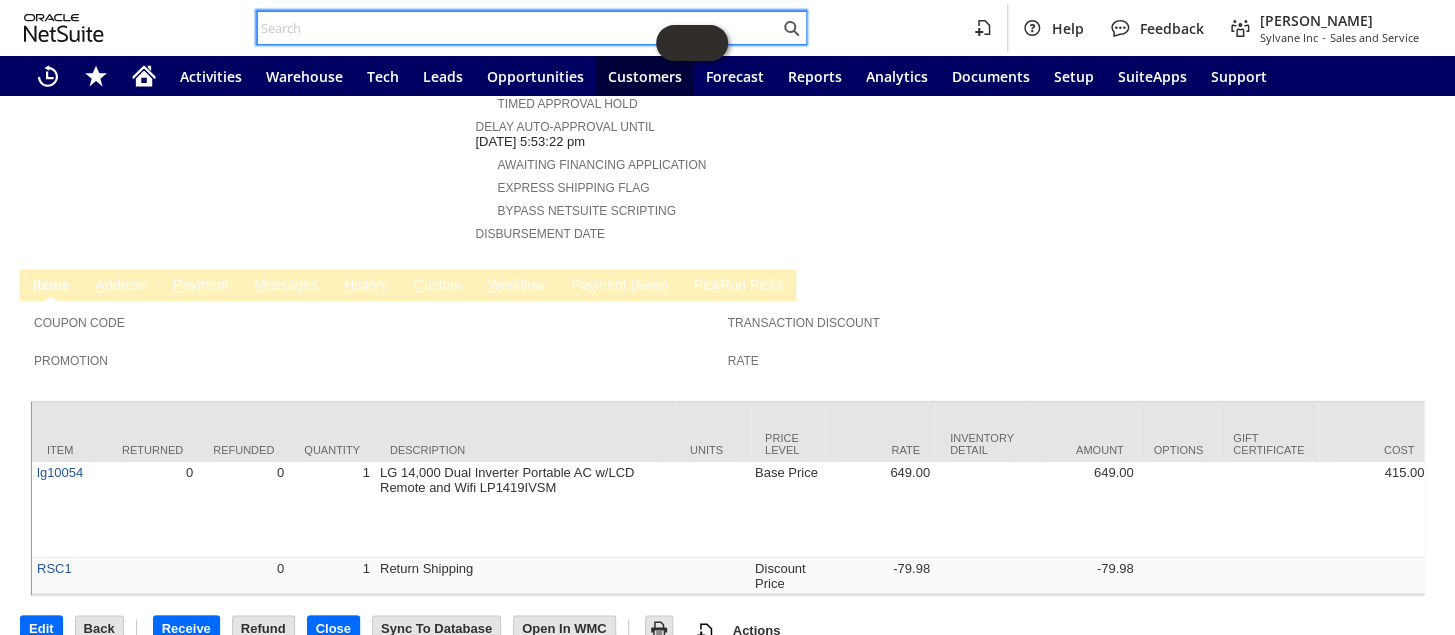 click at bounding box center [518, 28] 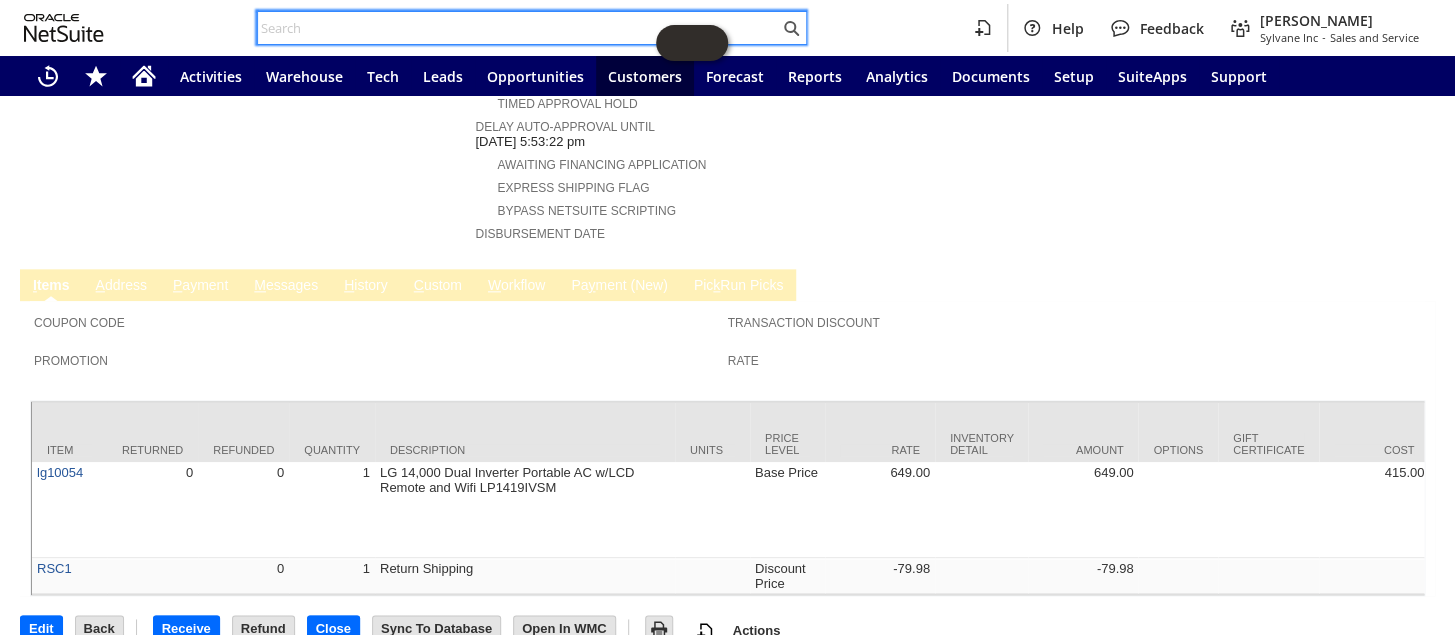 paste on "CU1223918" 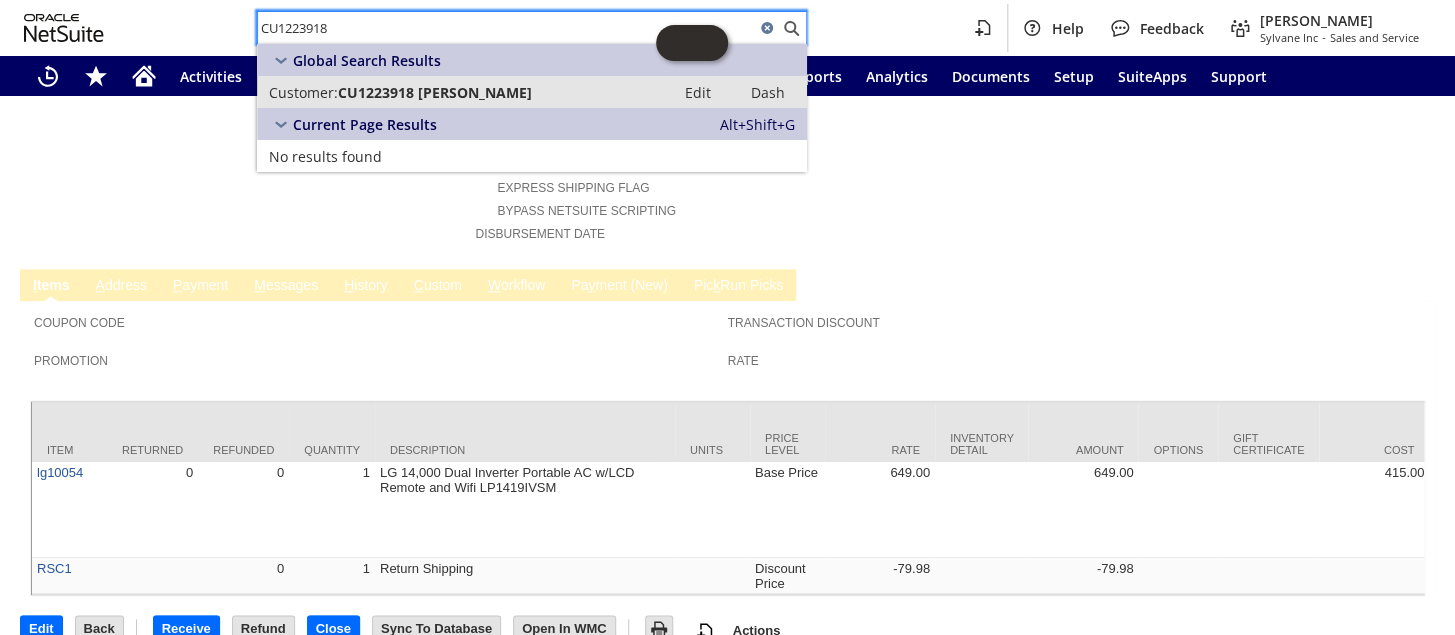 type on "CU1223918" 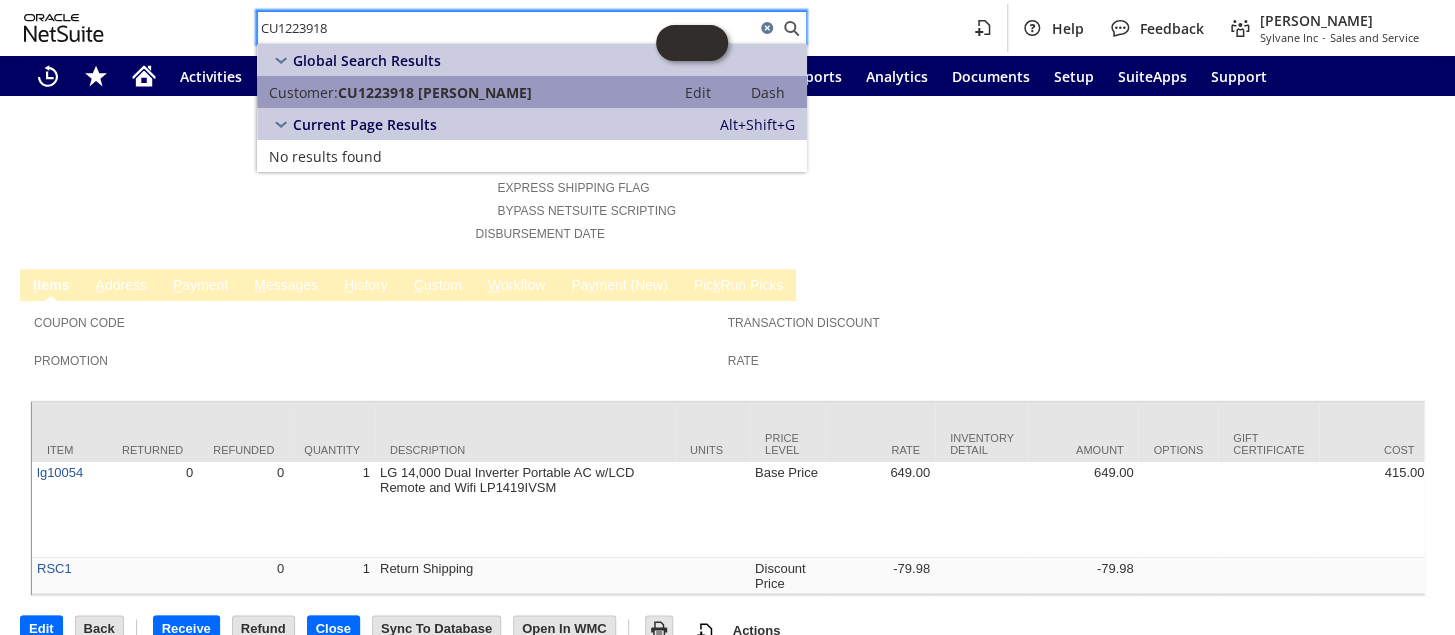 click on "CU1223918 [PERSON_NAME]" at bounding box center [435, 92] 